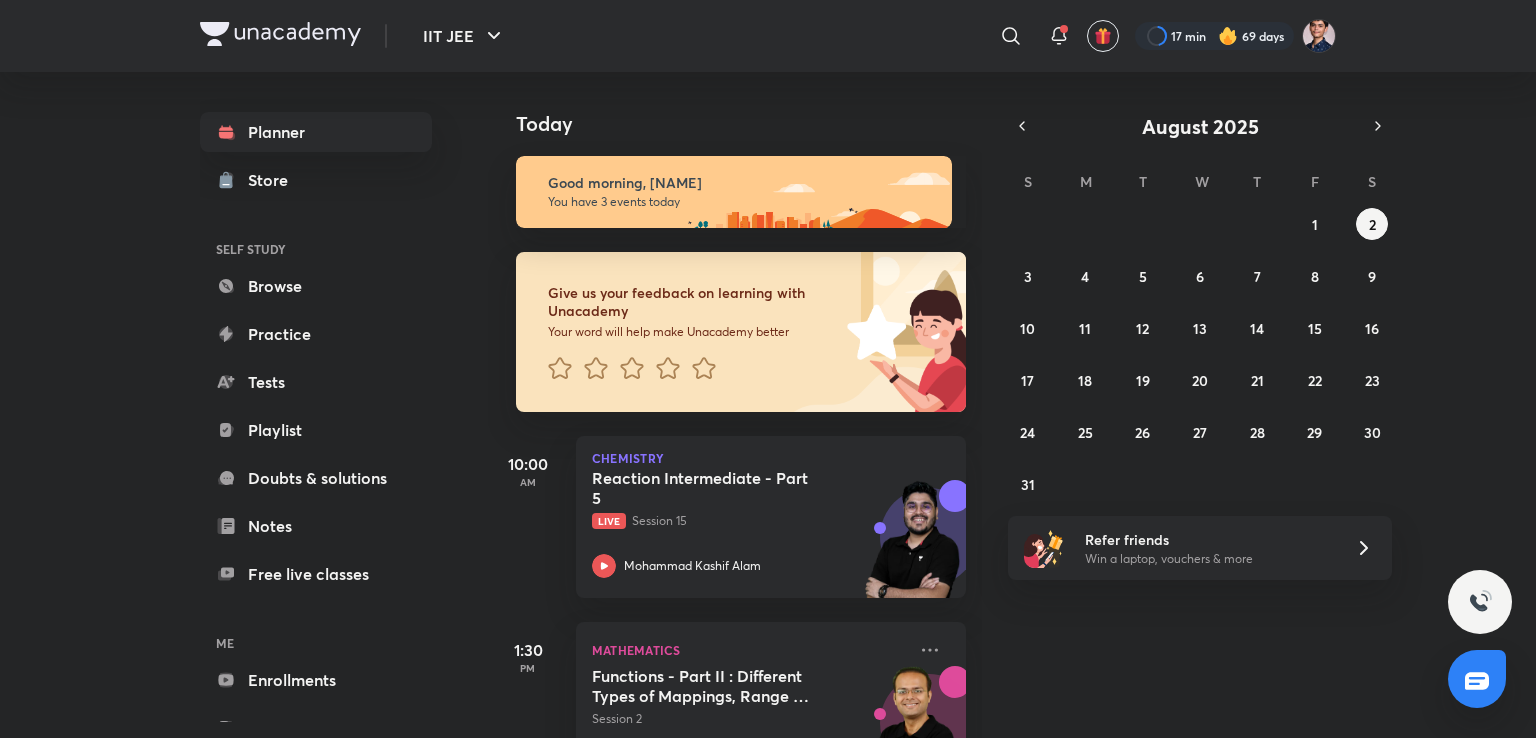 scroll, scrollTop: 0, scrollLeft: 0, axis: both 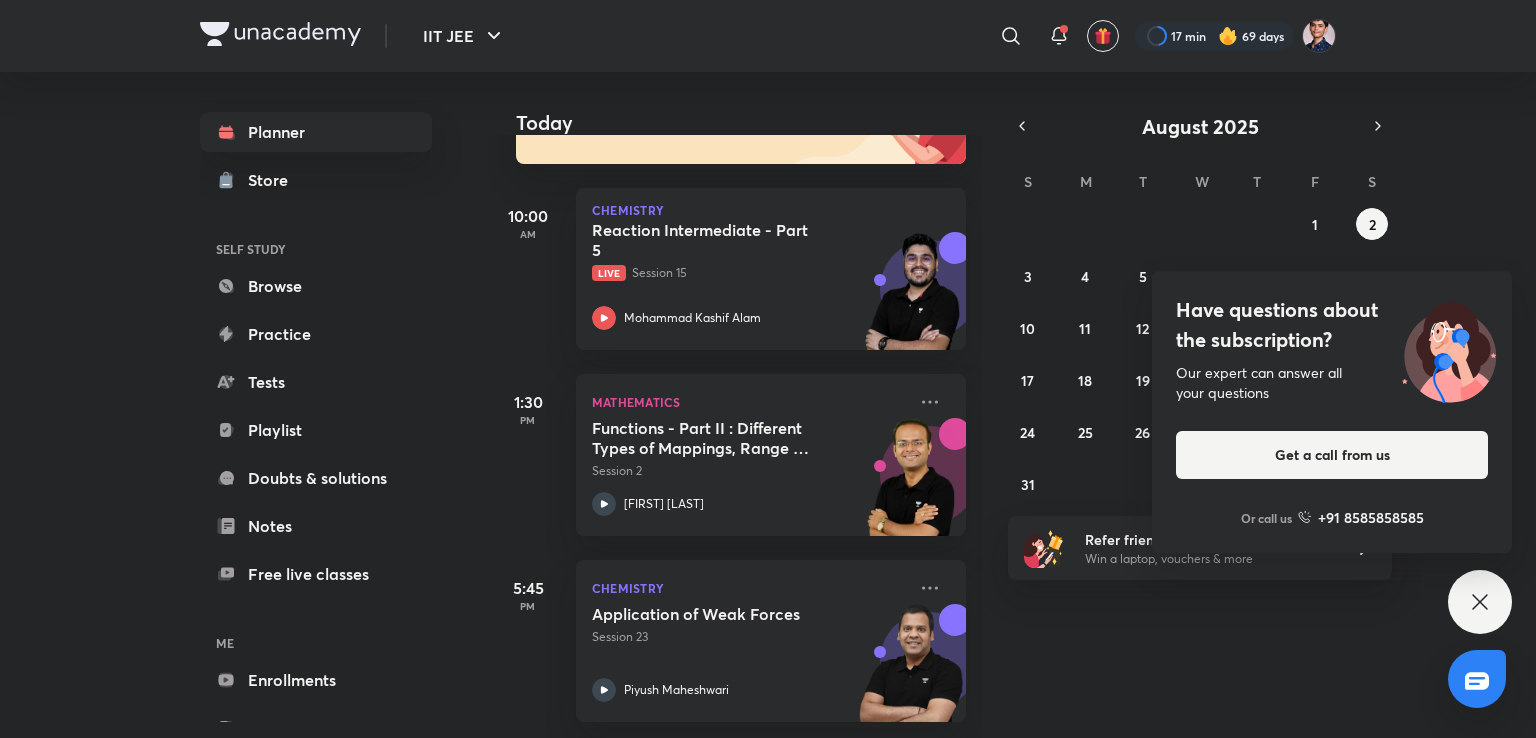 click on "Today Good morning, [NAME] You have 3 events today Give us your feedback on learning with Unacademy Your word will help make Unacademy better [TIME] Chemistry Reaction Intermediate - Part 5 Live Session 15 [NAME] [TIME] Mathematics Functions - Part II : Different Types of Mappings, Range & Domain Session 2 [NAME] [TIME] Chemistry Application of Weak Forces Session 23 [NAME]" at bounding box center (1010, 405) 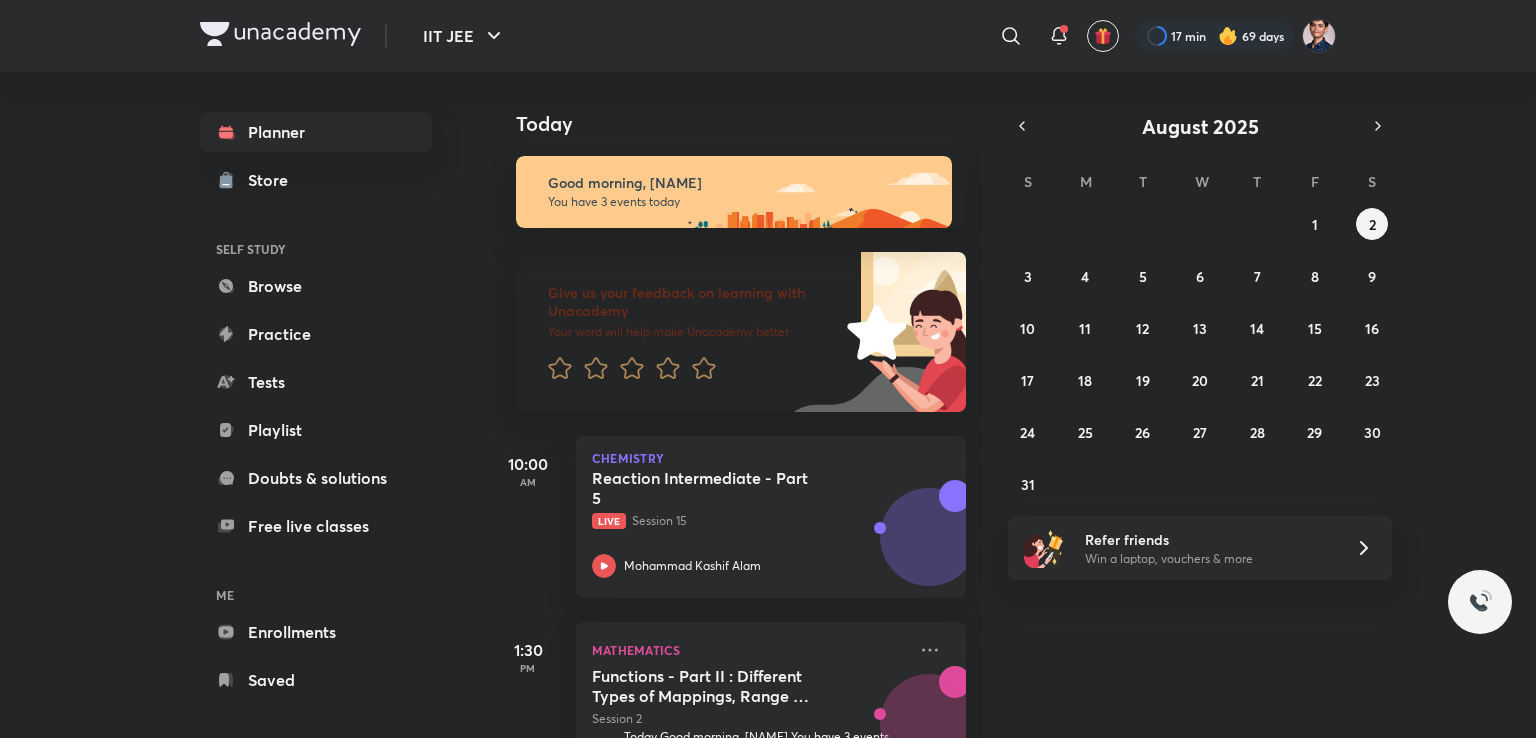 scroll, scrollTop: 0, scrollLeft: 0, axis: both 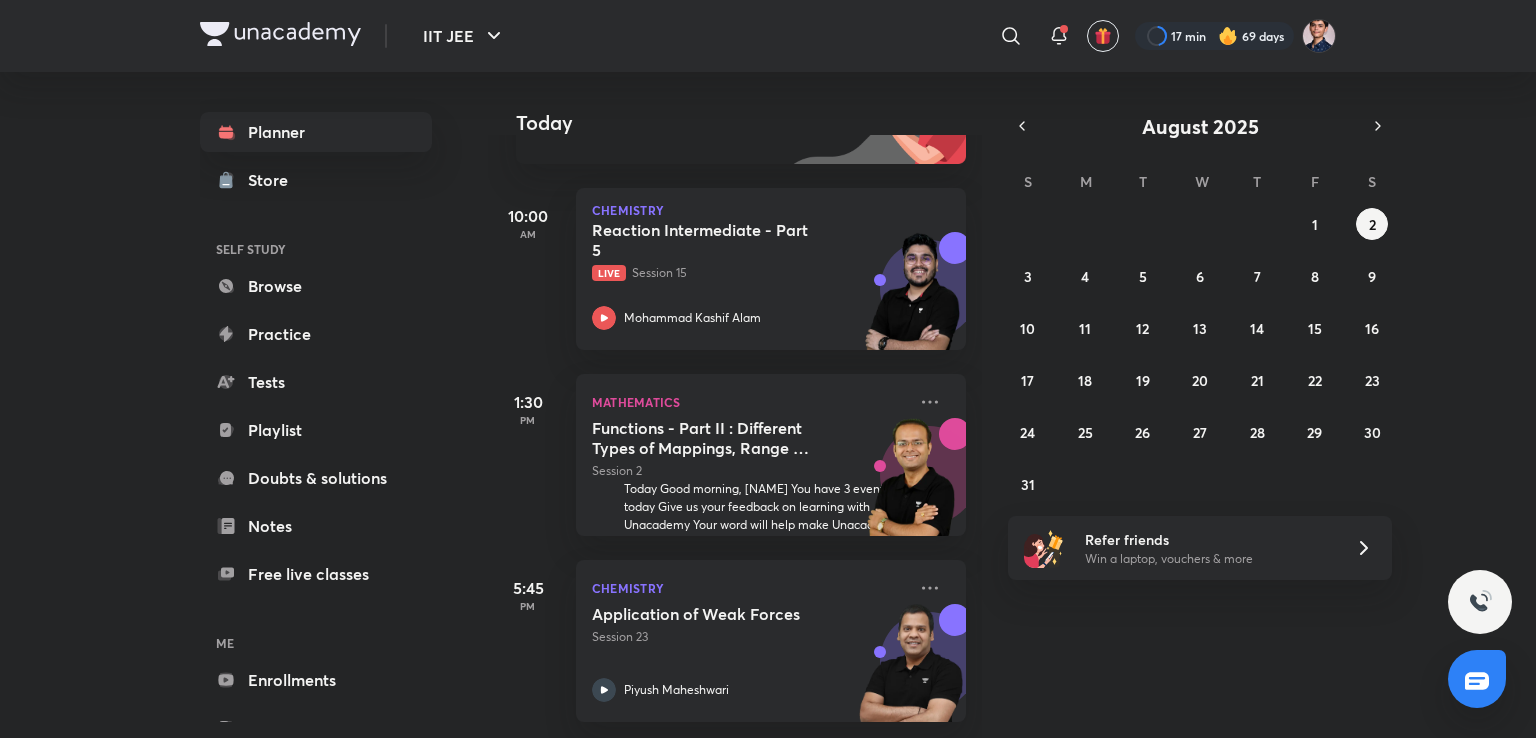 click on "Today Good morning, [NAME] You have 3 events today Give us your feedback on learning with Unacademy Your word will help make Unacademy better [TIME] Chemistry Reaction Intermediate - Part 5 Live Session 15 [NAME] [TIME] Mathematics Functions - Part II : Different Types of Mappings, Range & Domain Session 2 [NAME] [TIME] Chemistry Application of Weak Forces Session 23 [NAME]" at bounding box center (1010, 405) 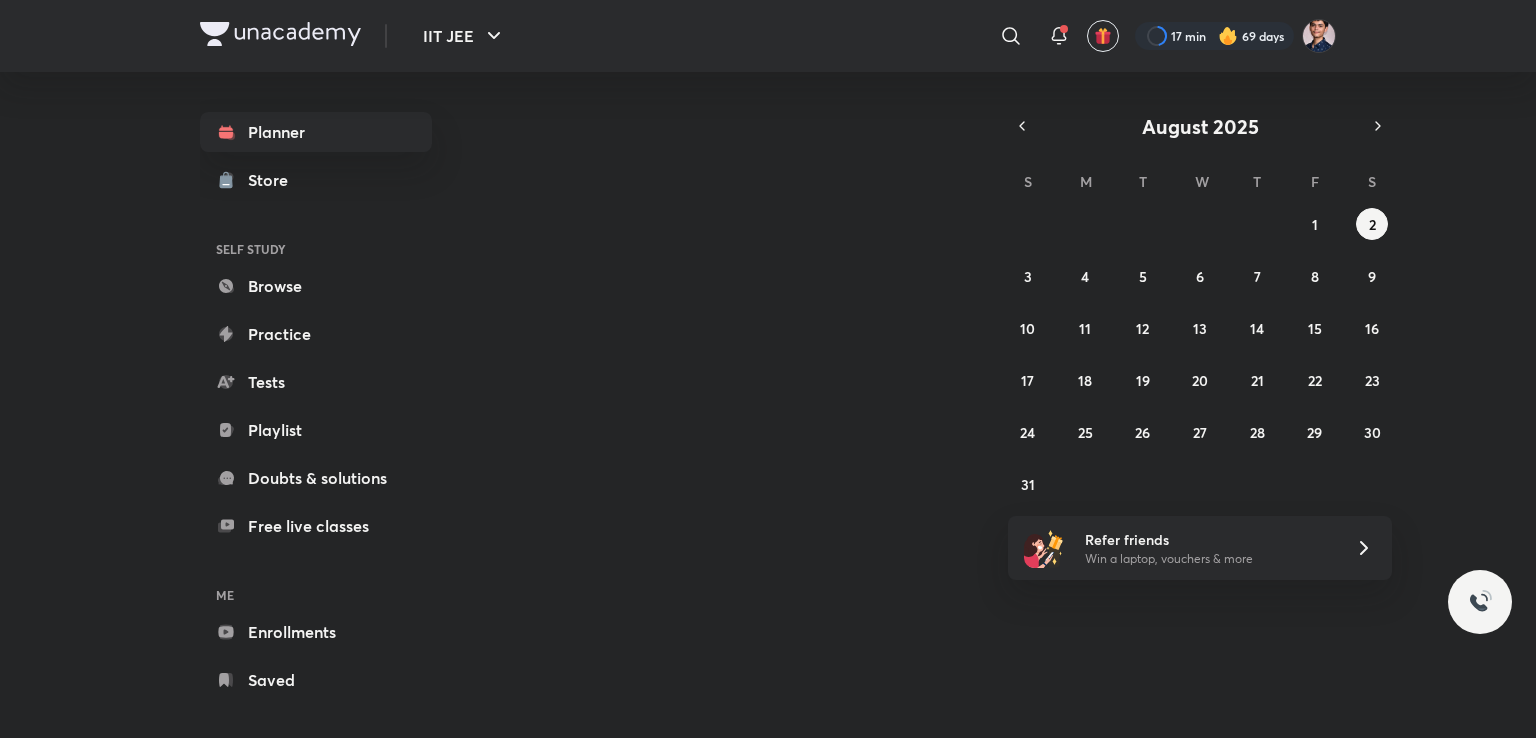 scroll, scrollTop: 0, scrollLeft: 0, axis: both 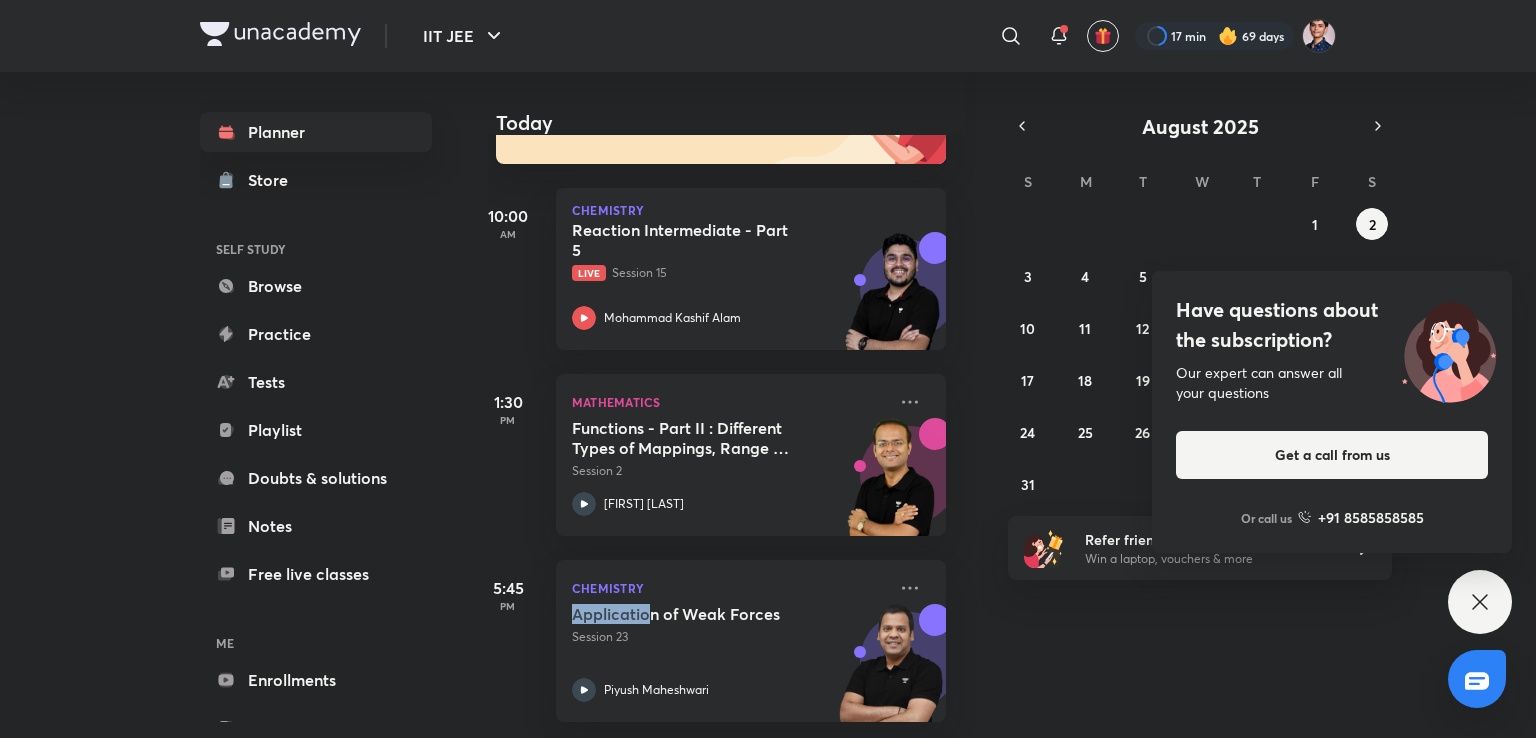 drag, startPoint x: 670, startPoint y: 597, endPoint x: 1028, endPoint y: 647, distance: 361.47476 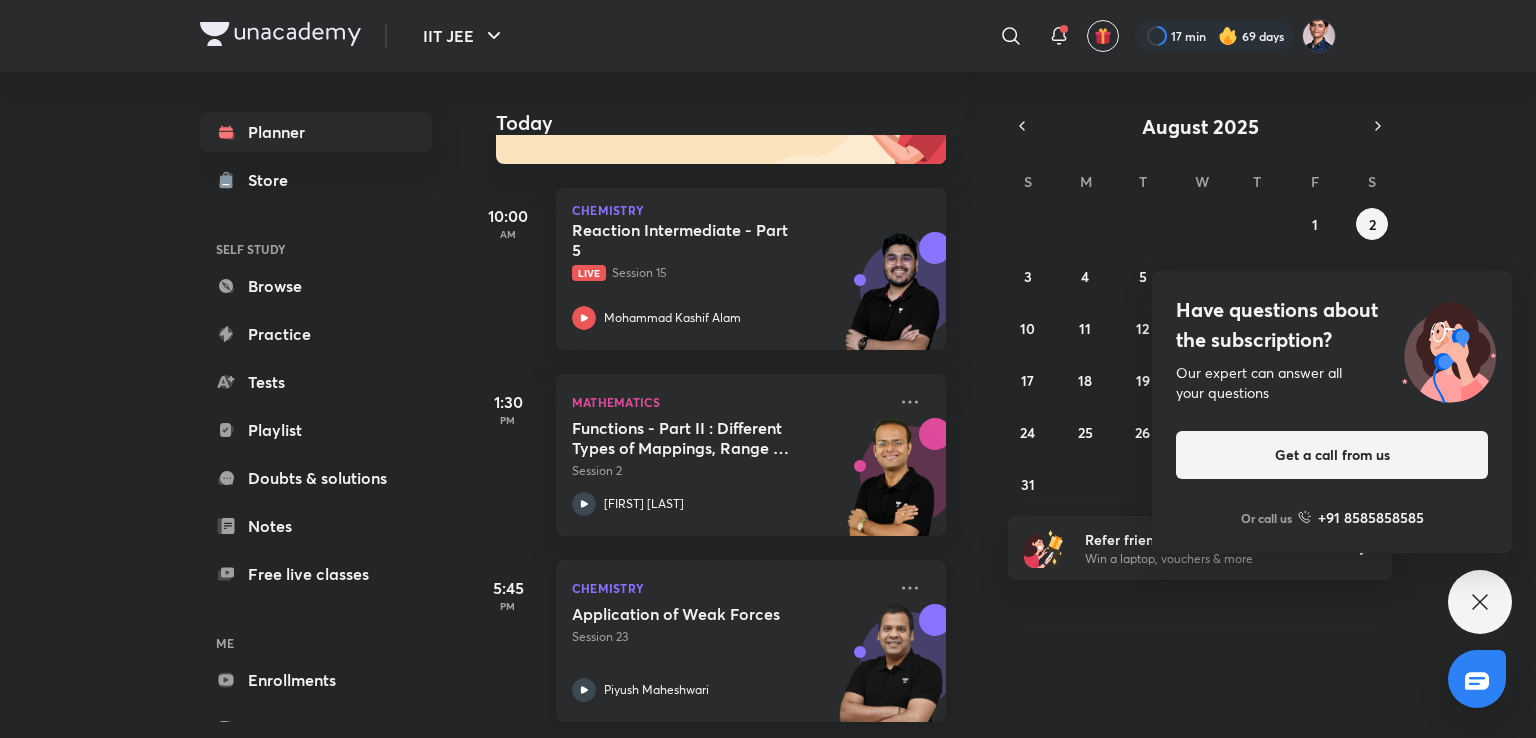 click on "Application of Weak Forces" at bounding box center [696, 614] 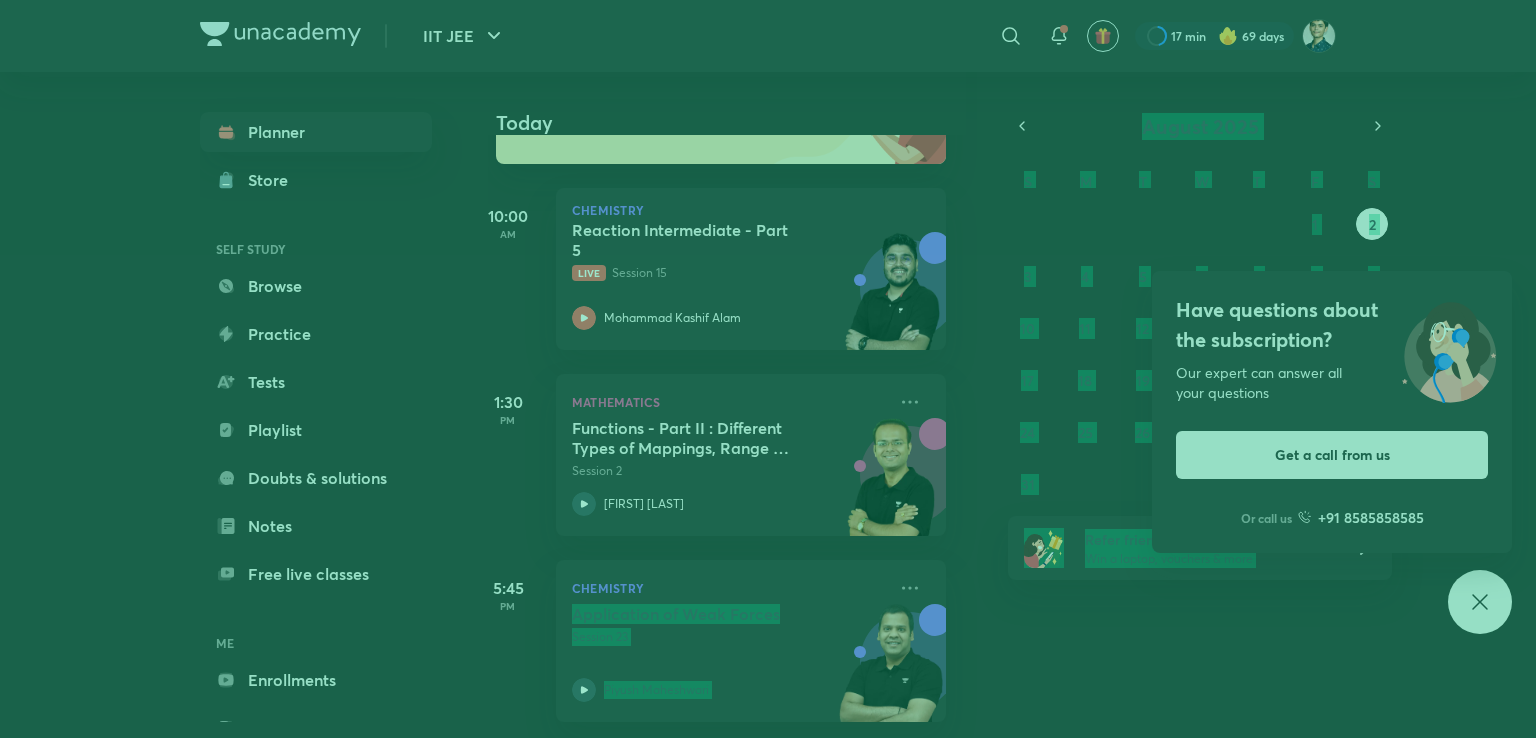 drag, startPoint x: 633, startPoint y: 595, endPoint x: 769, endPoint y: 612, distance: 137.05838 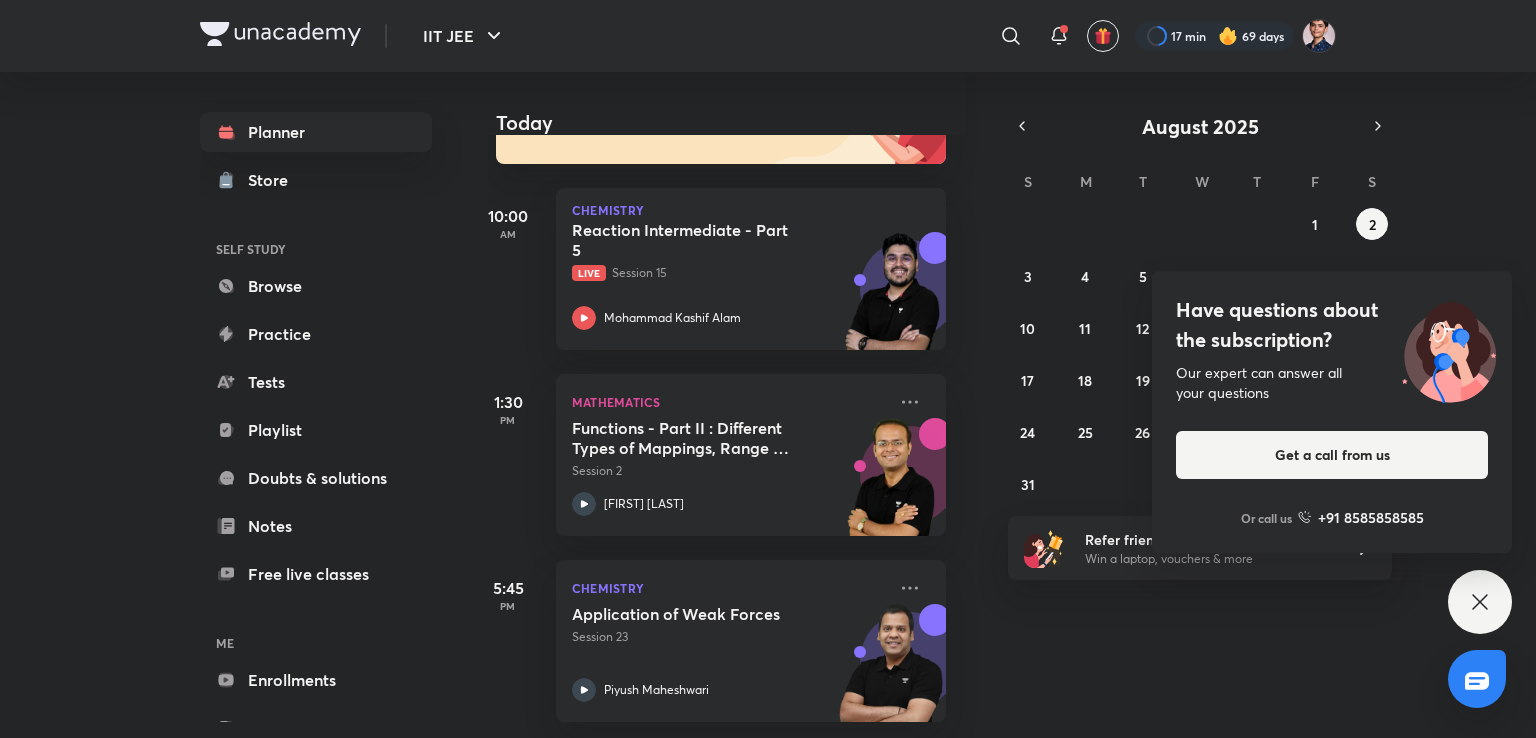 click on "Today Good morning, [NAME] You have 3 events today Give us your feedback on learning with Unacademy Your word will help make Unacademy better [TIME] Chemistry Reaction Intermediate - Part 5 Live Session 15 [NAME] [TIME] Mathematics Functions - Part II : Different Types of Mappings, Range & Domain Session 2 [NAME] [TIME] Chemistry Application of Weak Forces Session 23 [NAME]" at bounding box center (1010, 405) 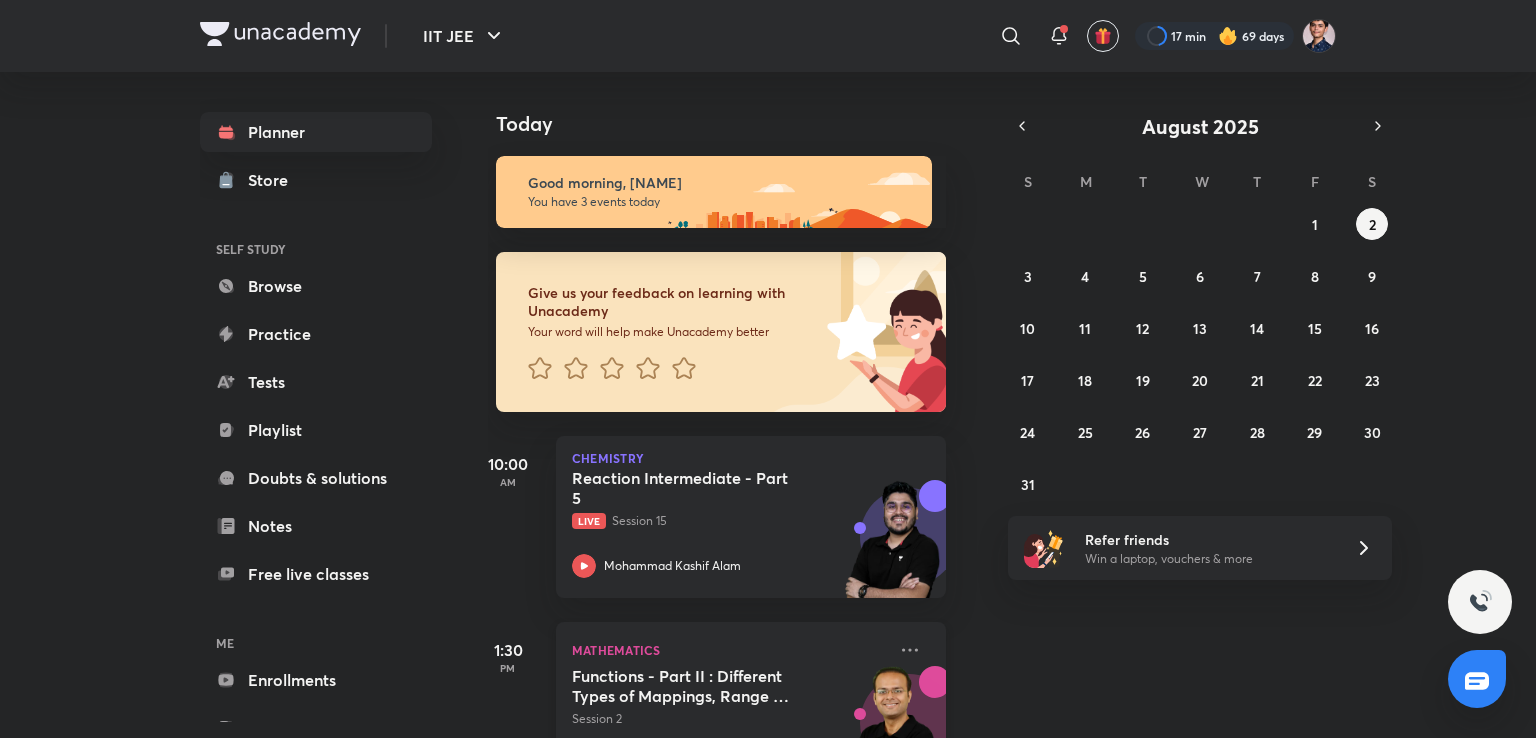 scroll, scrollTop: 264, scrollLeft: 20, axis: both 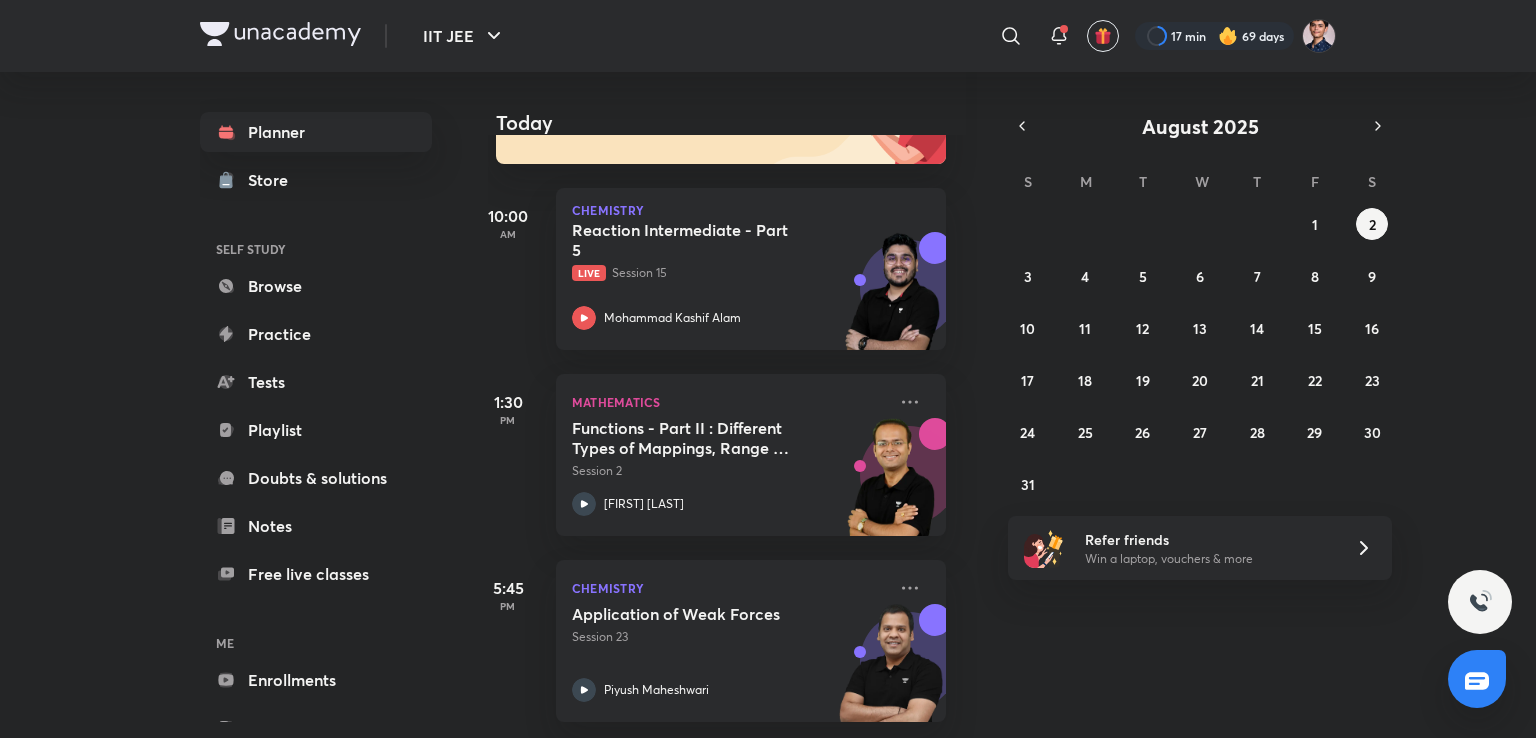 click on "Today Good morning, [NAME] You have 3 events today Give us your feedback on learning with Unacademy Your word will help make Unacademy better [TIME] Chemistry Reaction Intermediate - Part 5 Live Session 15 [NAME] [TIME] Mathematics Functions - Part II : Different Types of Mappings, Range & Domain Session 2 [NAME] [TIME] Chemistry Application of Weak Forces Session 23 [NAME]" at bounding box center [1010, 405] 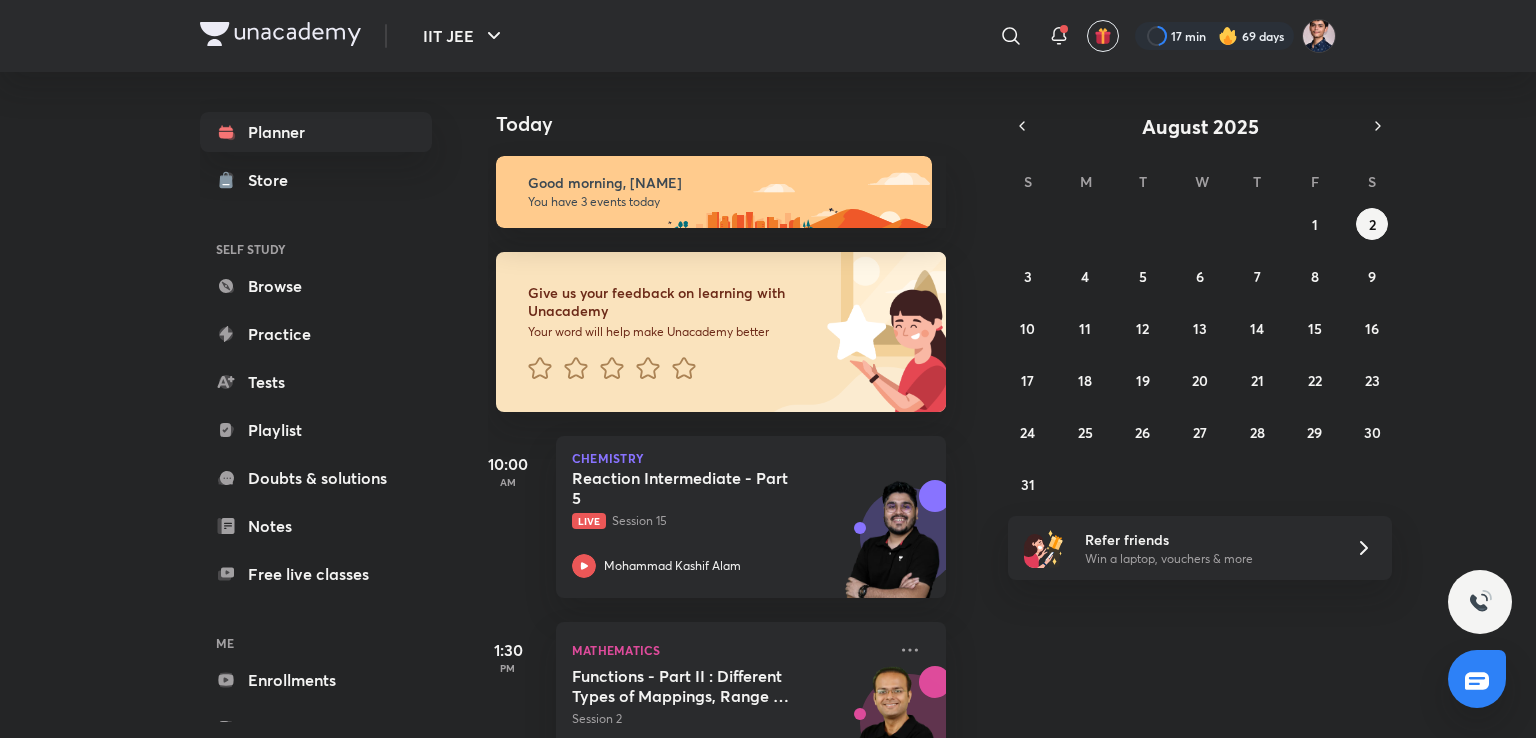scroll, scrollTop: 264, scrollLeft: 20, axis: both 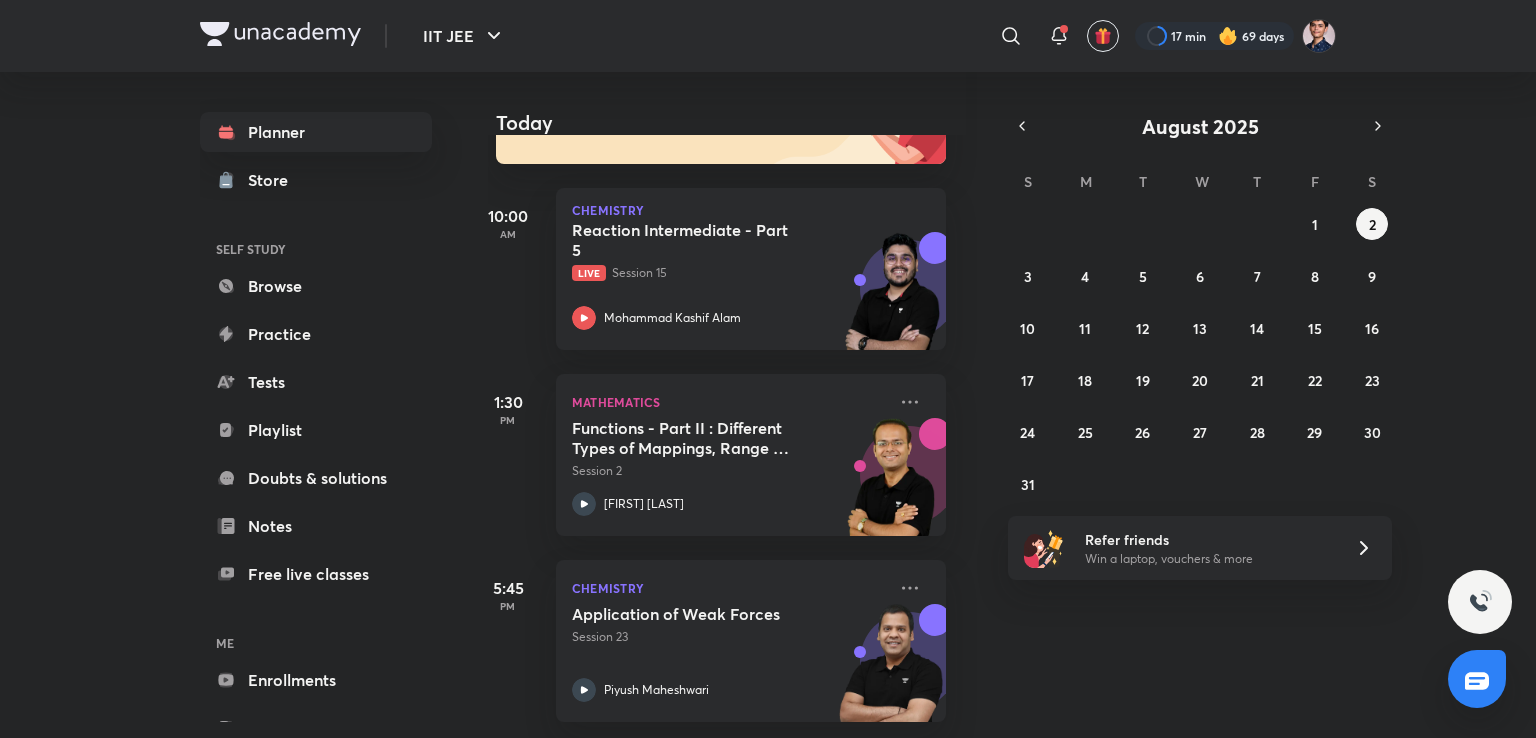 click on "Today Good morning, [NAME] You have 3 events today Give us your feedback on learning with Unacademy Your word will help make Unacademy better [TIME] Chemistry Reaction Intermediate - Part 5 Live Session 15 [NAME] [TIME] Mathematics Functions - Part II : Different Types of Mappings, Range & Domain Session 2 [NAME] [TIME] Chemistry Application of Weak Forces Session 23 [NAME]" at bounding box center (1010, 405) 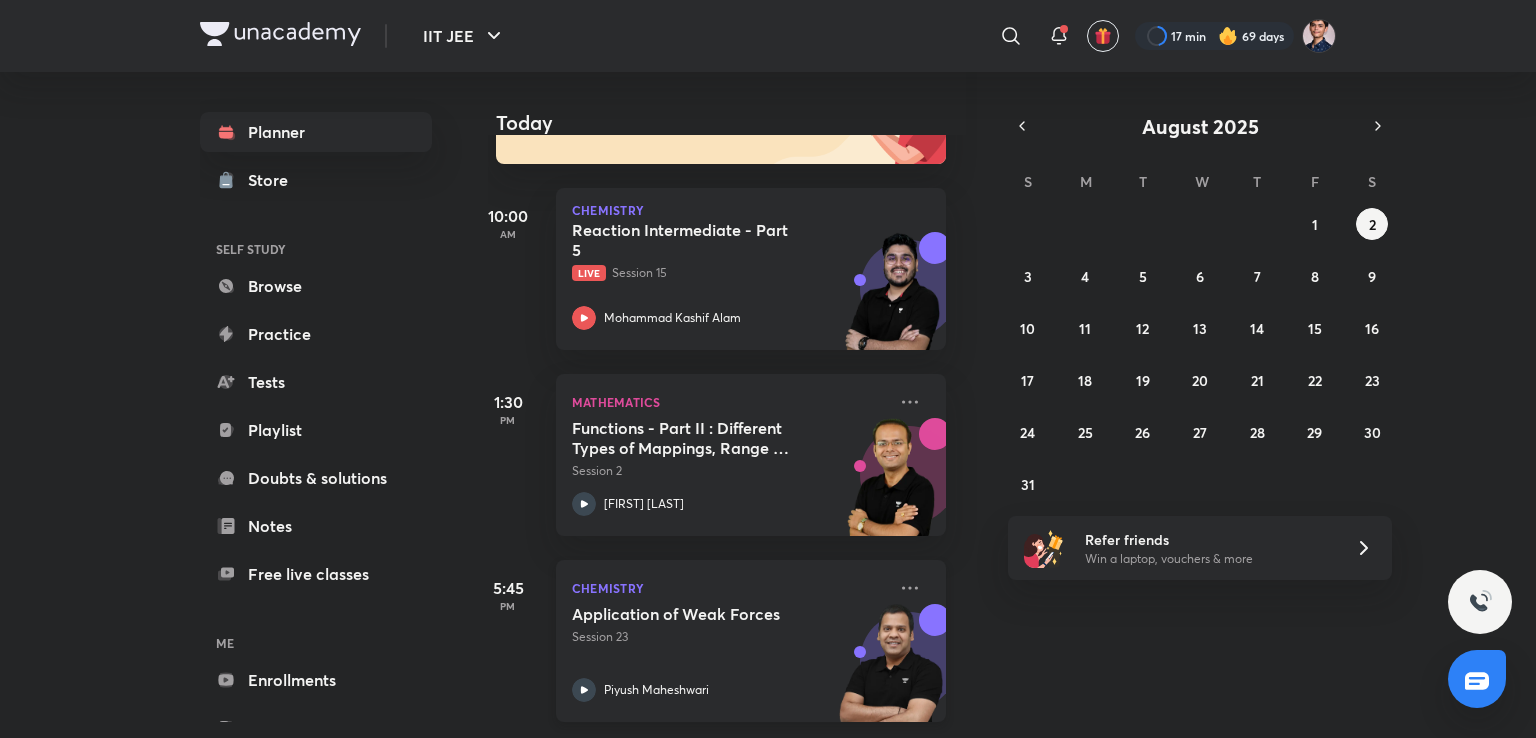 scroll, scrollTop: 264, scrollLeft: 0, axis: vertical 